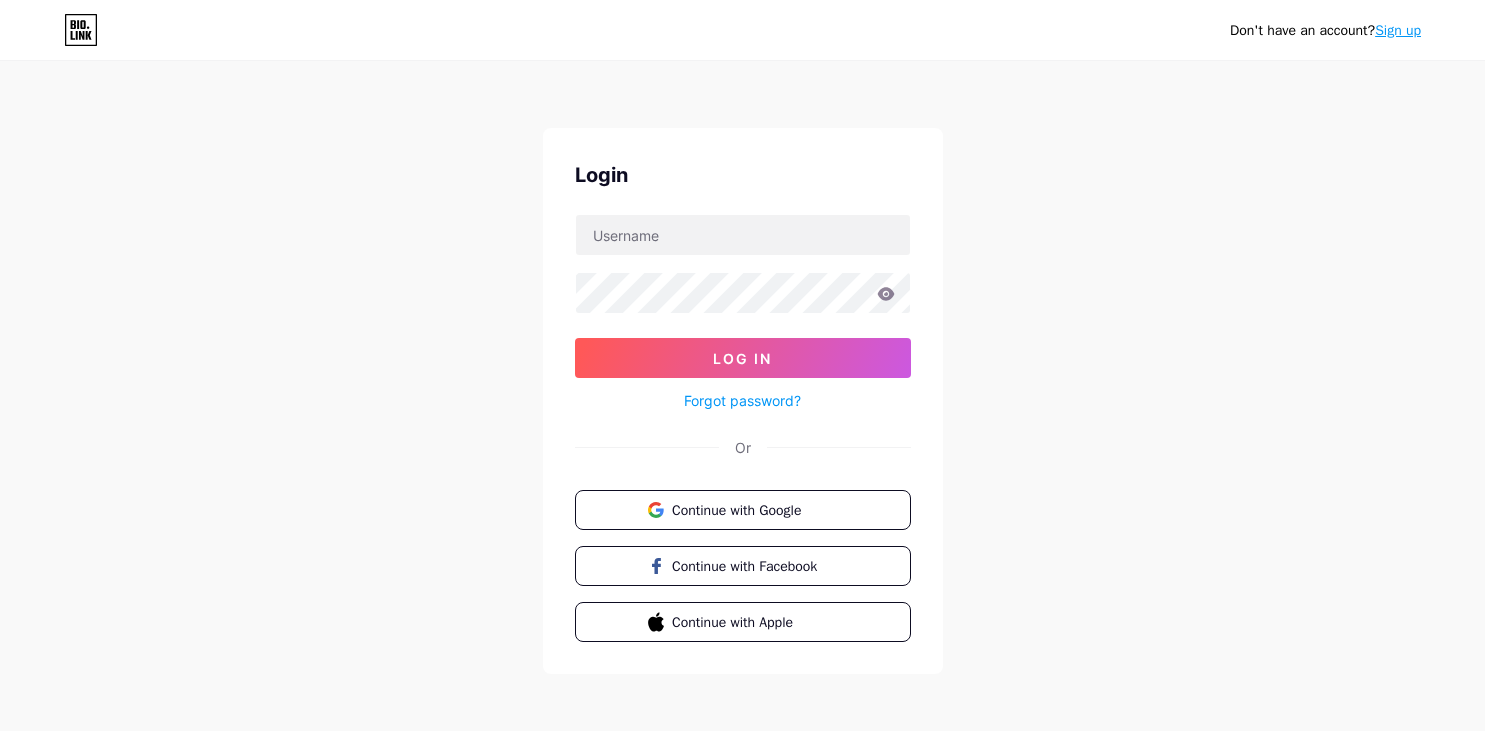 scroll, scrollTop: 0, scrollLeft: 0, axis: both 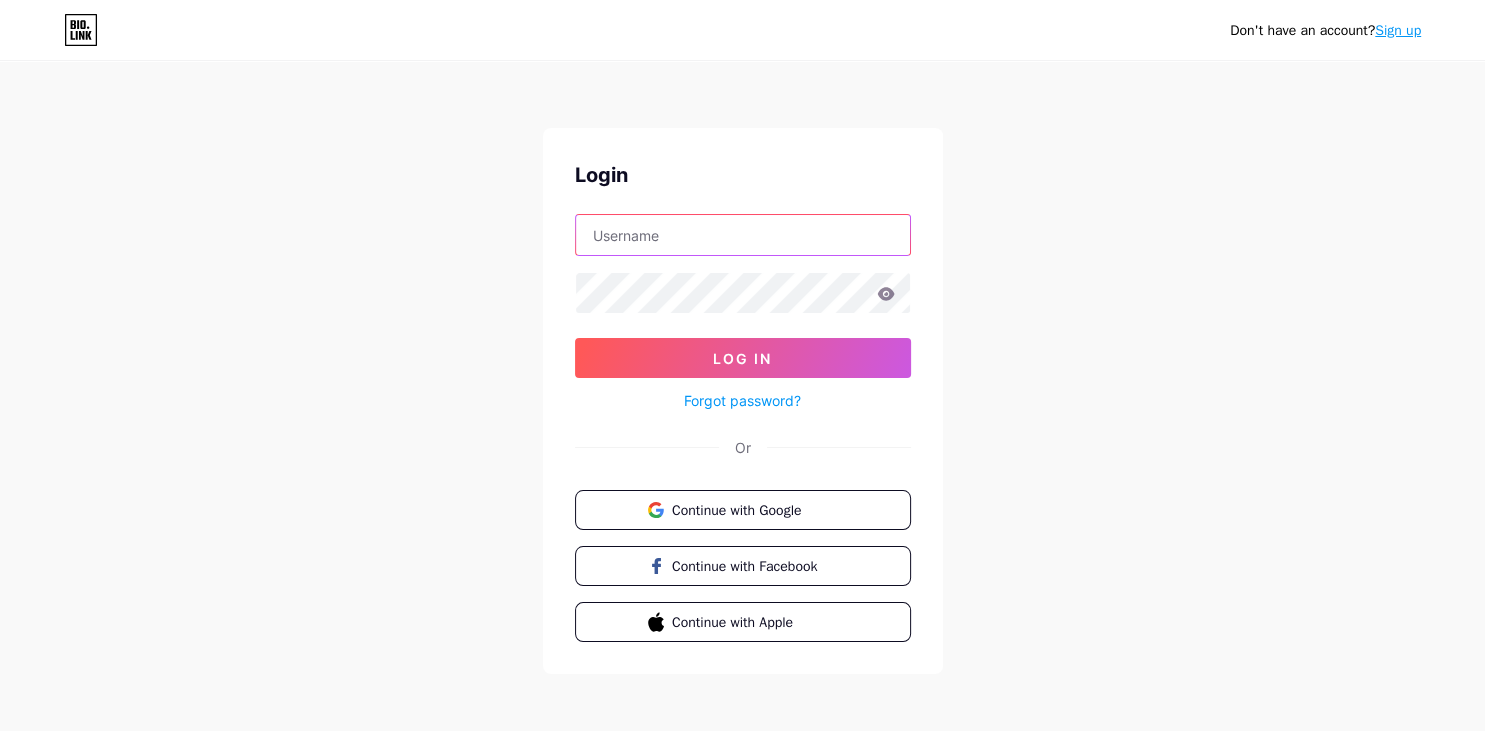 click at bounding box center (743, 235) 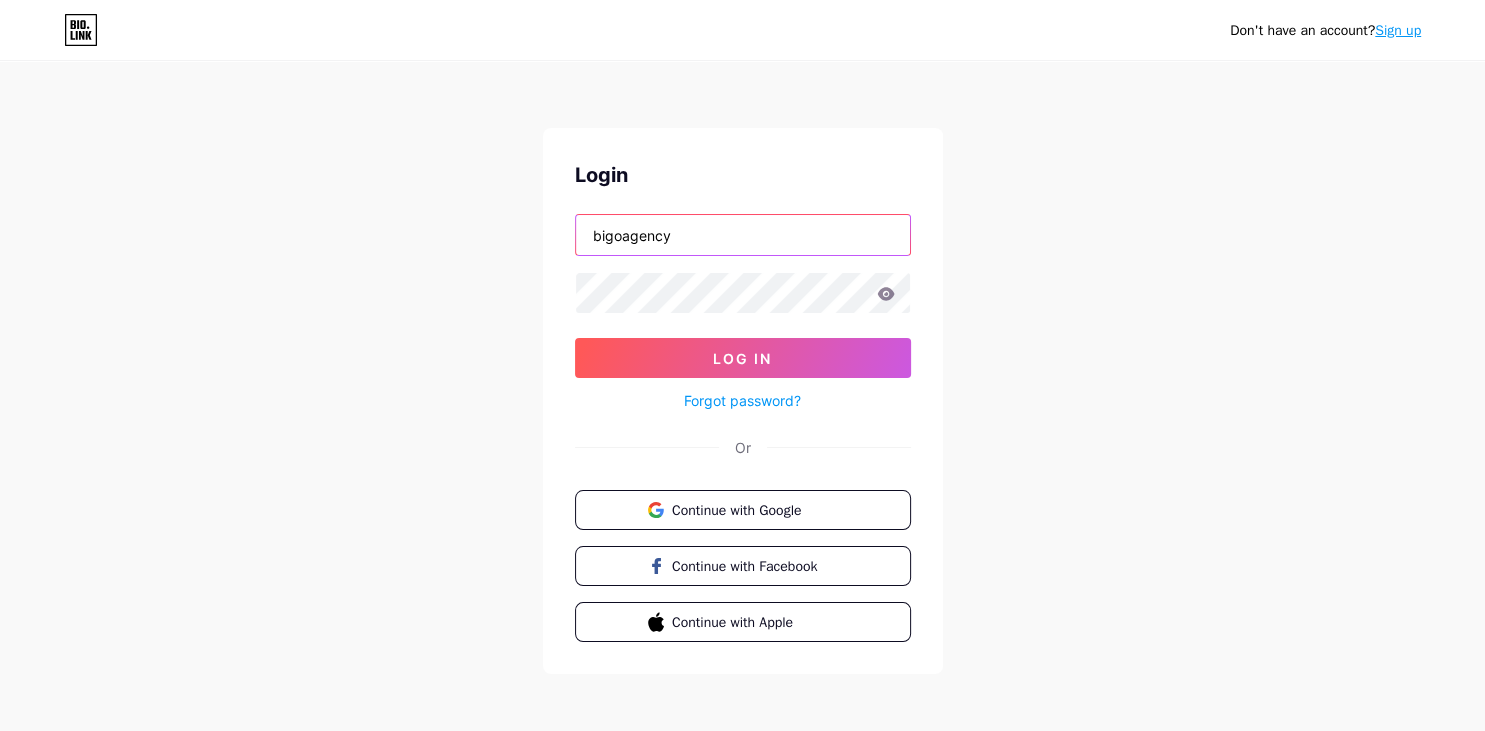 type on "bigoagency" 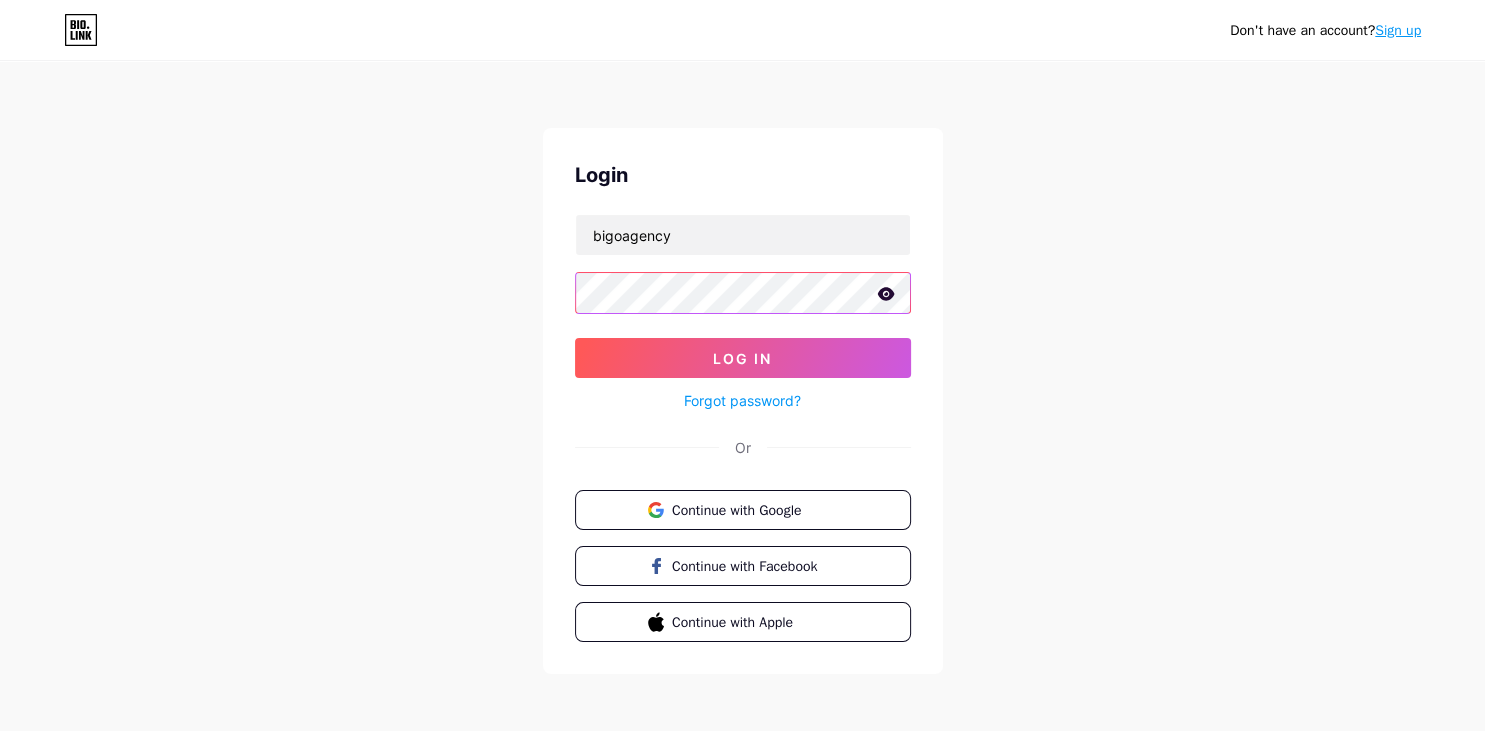 scroll, scrollTop: 0, scrollLeft: 163, axis: horizontal 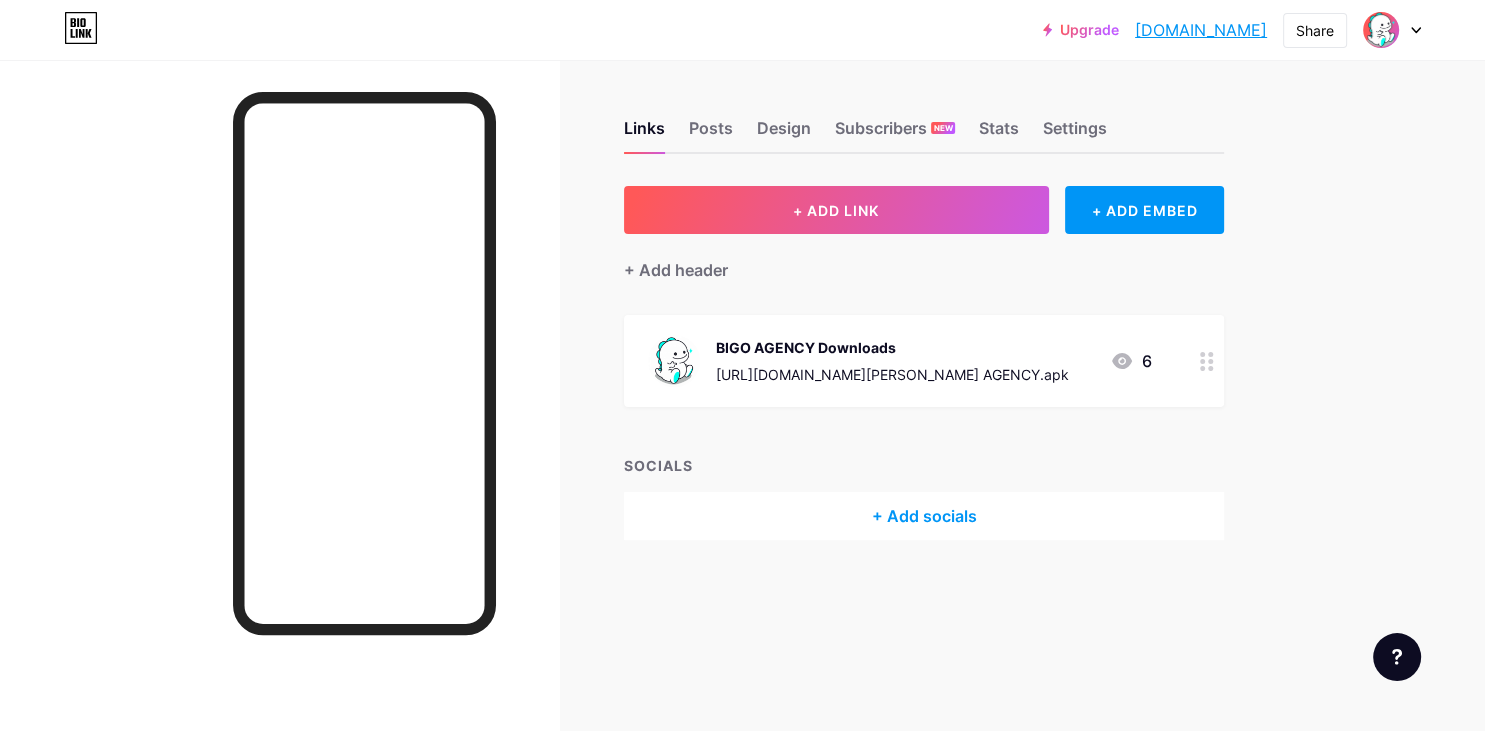 click on "+ ADD LINK     + ADD EMBED
+ Add header
BIGO AGENCY  Downloads
[URL][DOMAIN_NAME][PERSON_NAME] AGENCY.apk
6
SOCIALS     + Add socials" at bounding box center (924, 363) 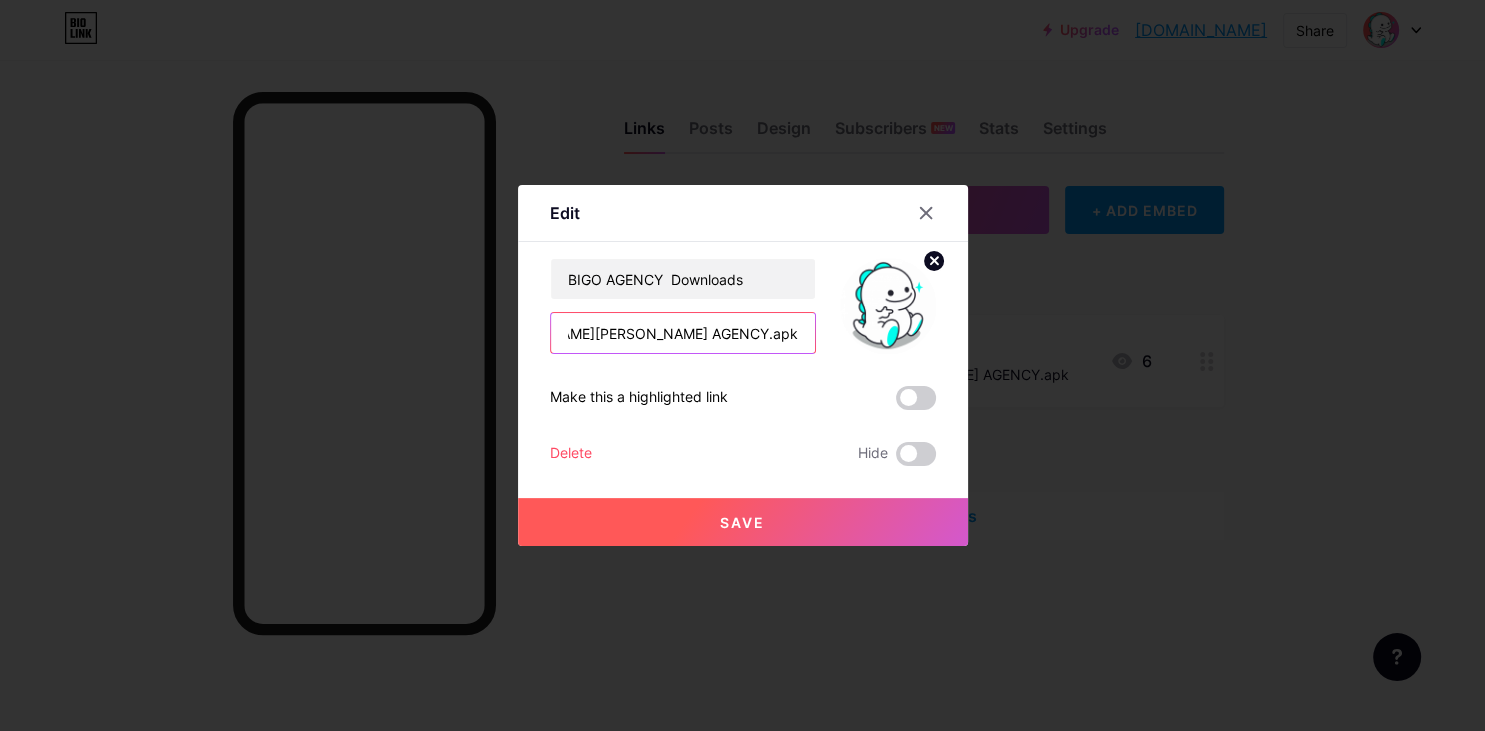 scroll, scrollTop: 0, scrollLeft: 207, axis: horizontal 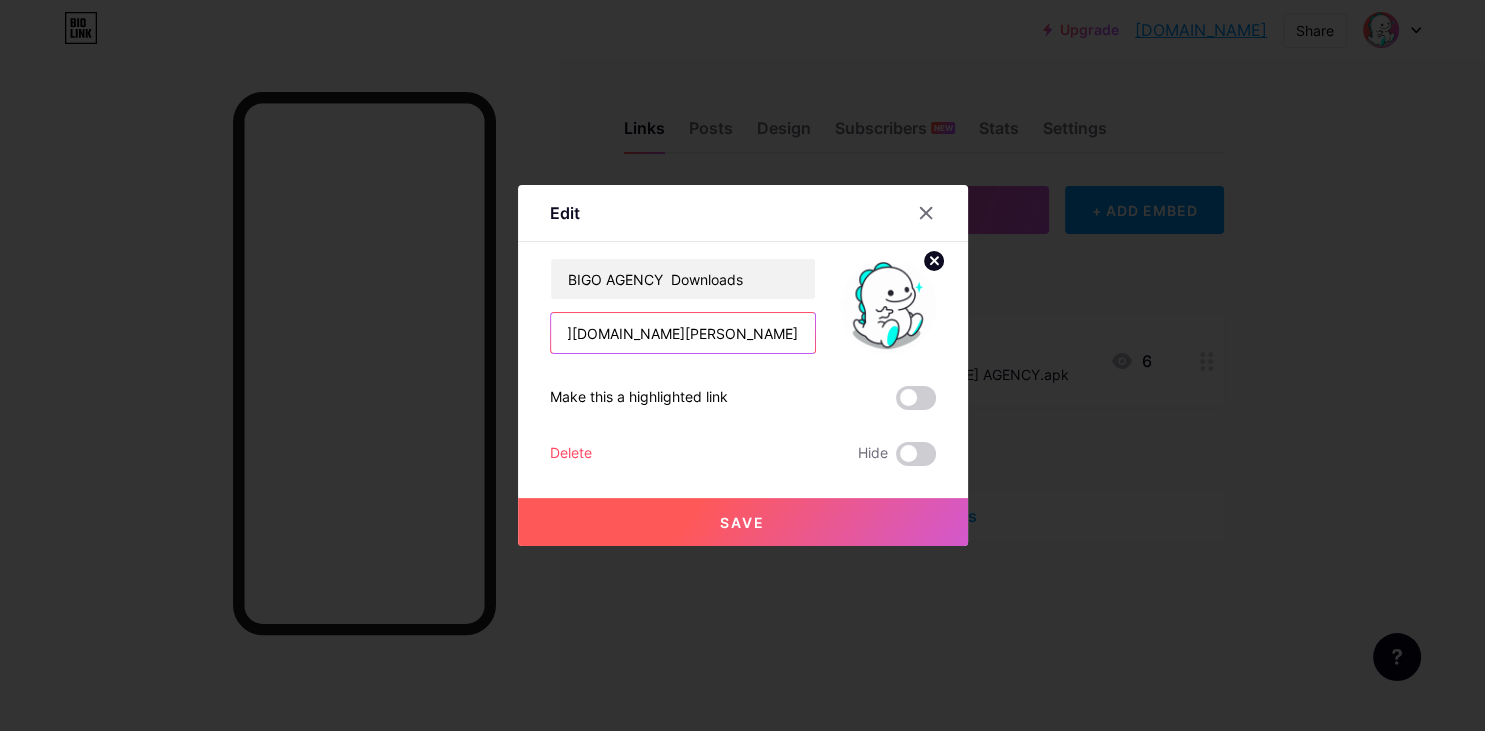 click on "[URL][DOMAIN_NAME][PERSON_NAME]" at bounding box center (683, 333) 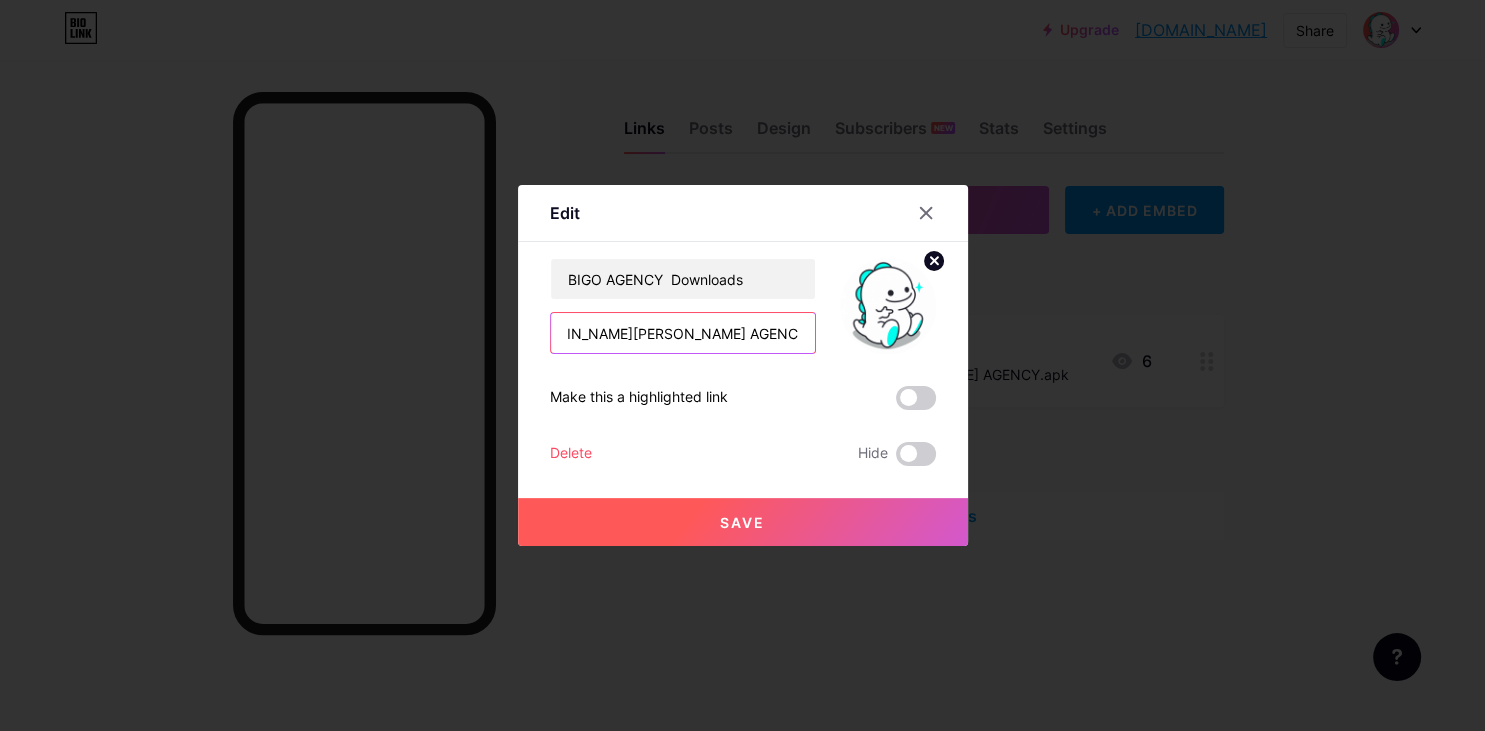 scroll, scrollTop: 0, scrollLeft: 207, axis: horizontal 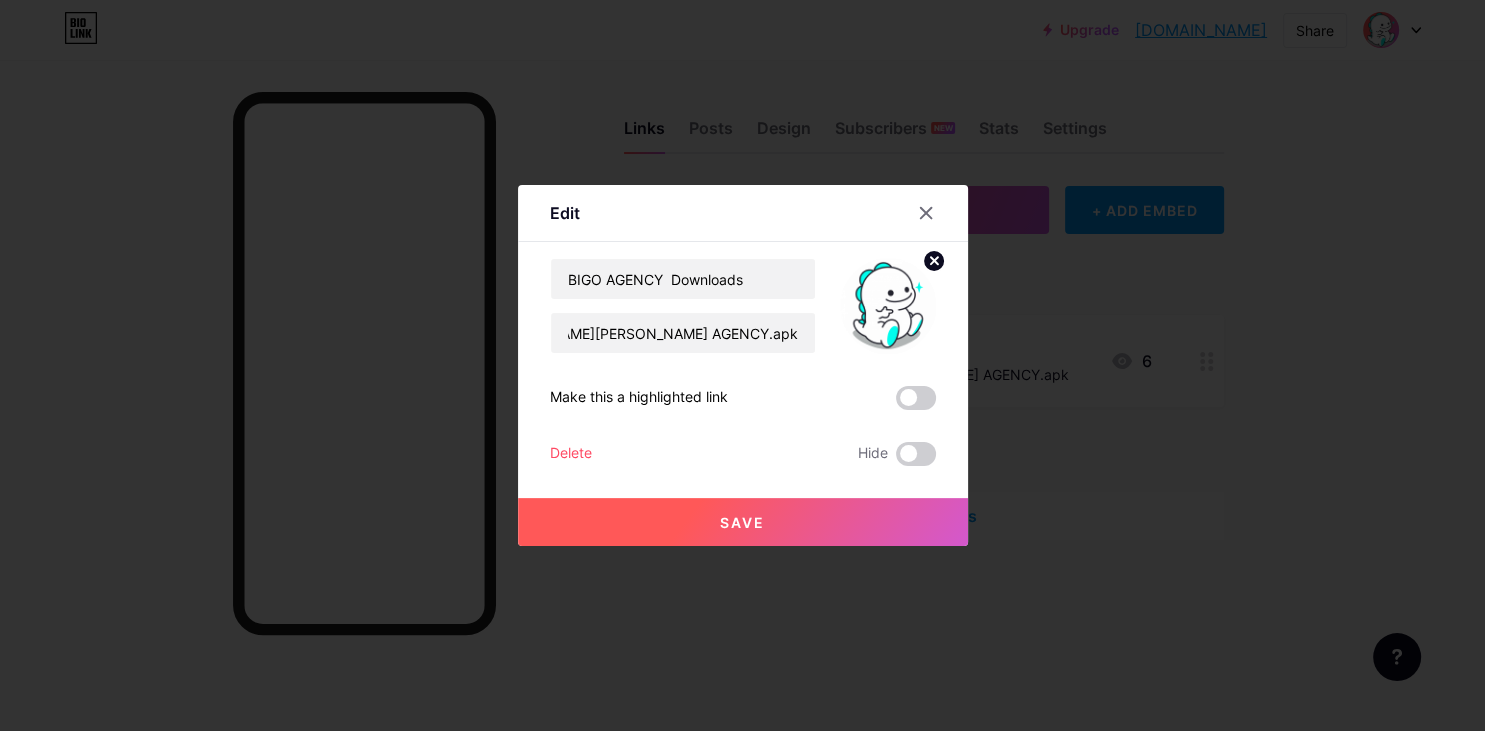 click on "Save" at bounding box center [742, 522] 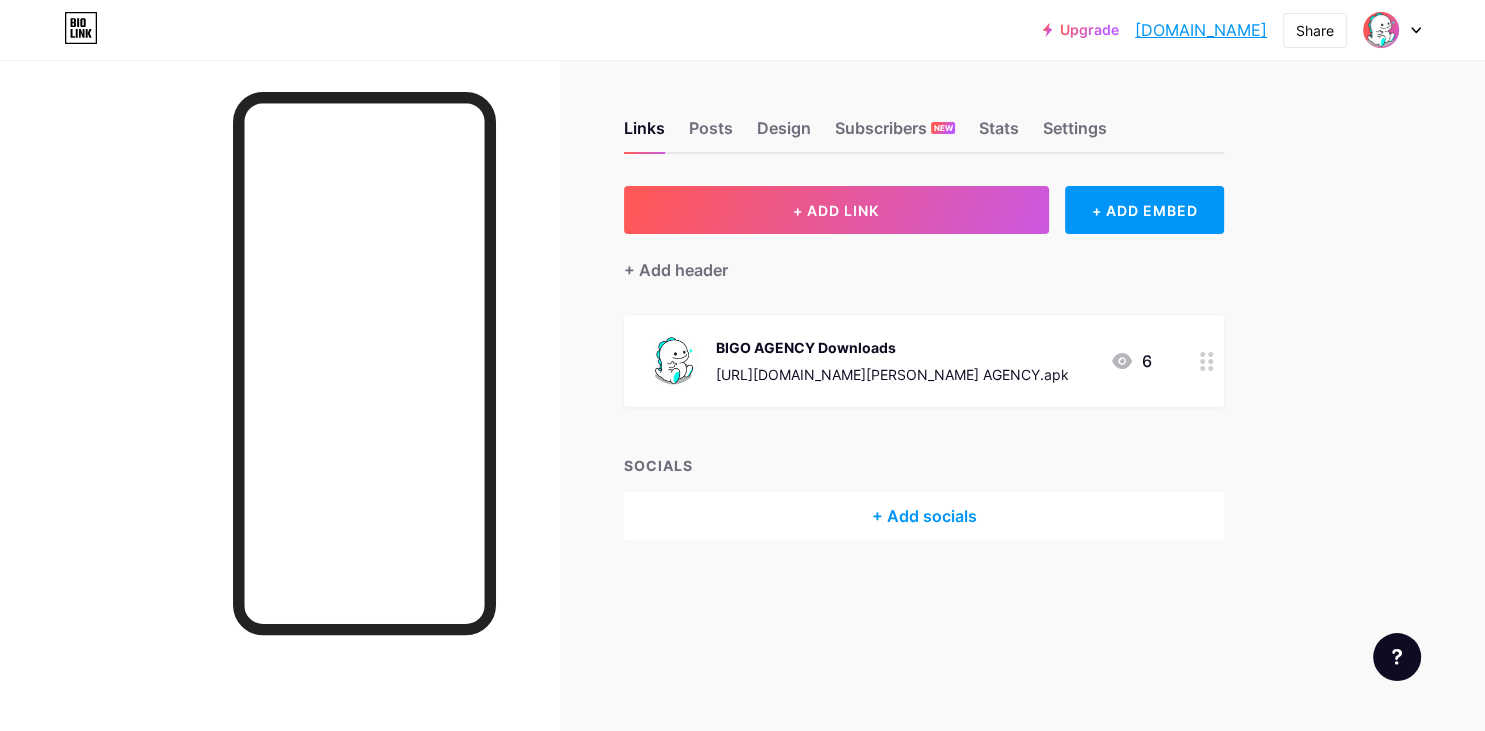 click 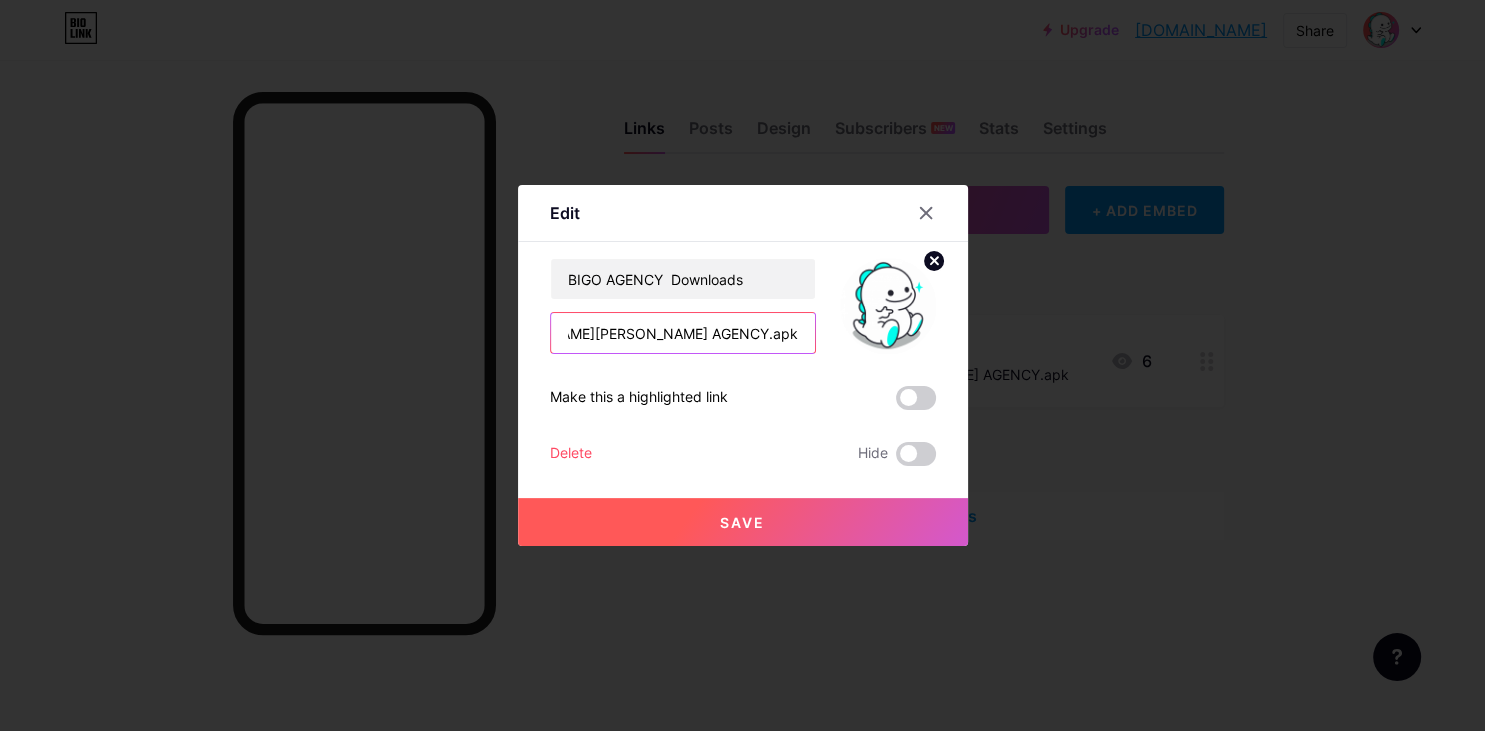 scroll, scrollTop: 0, scrollLeft: 206, axis: horizontal 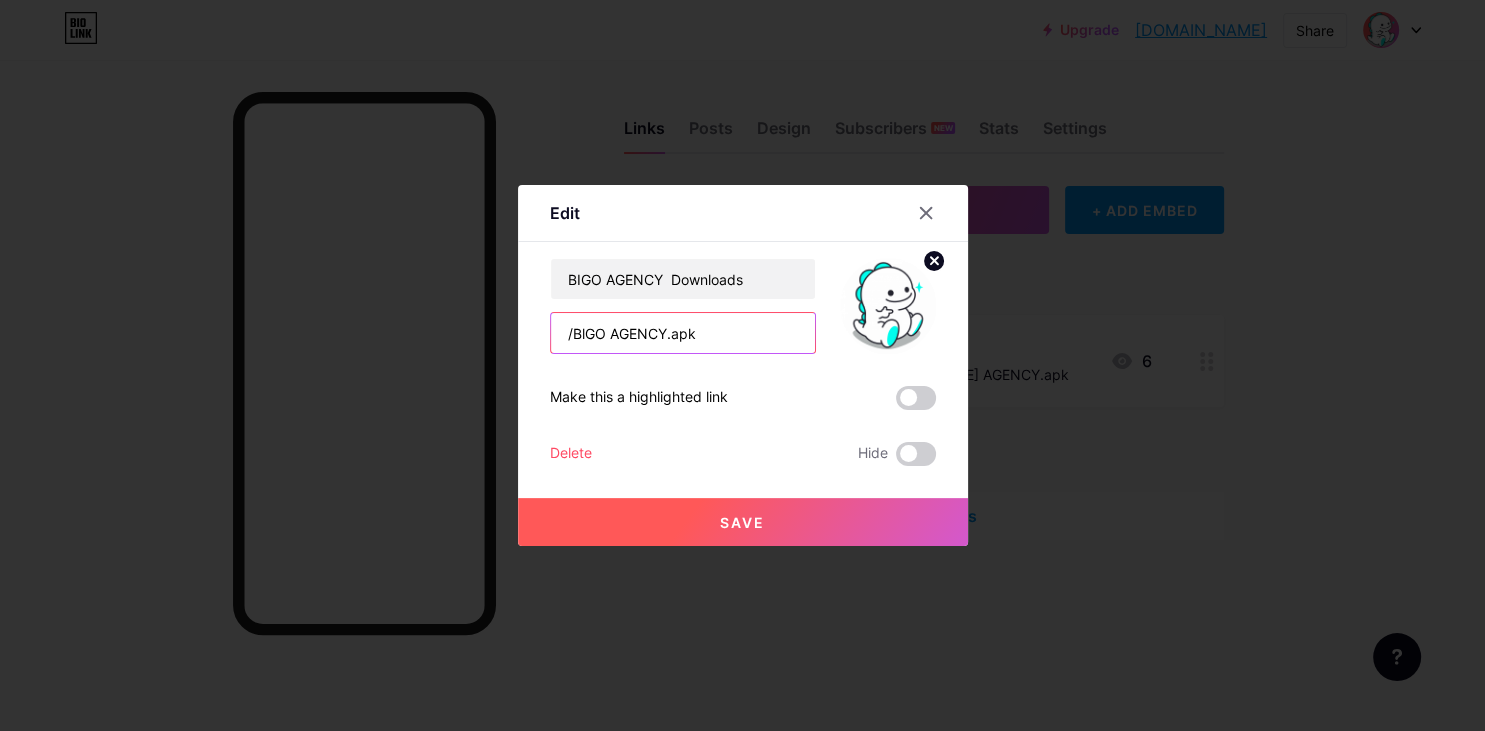 paste on "[URL][DOMAIN_NAME][PERSON_NAME]" 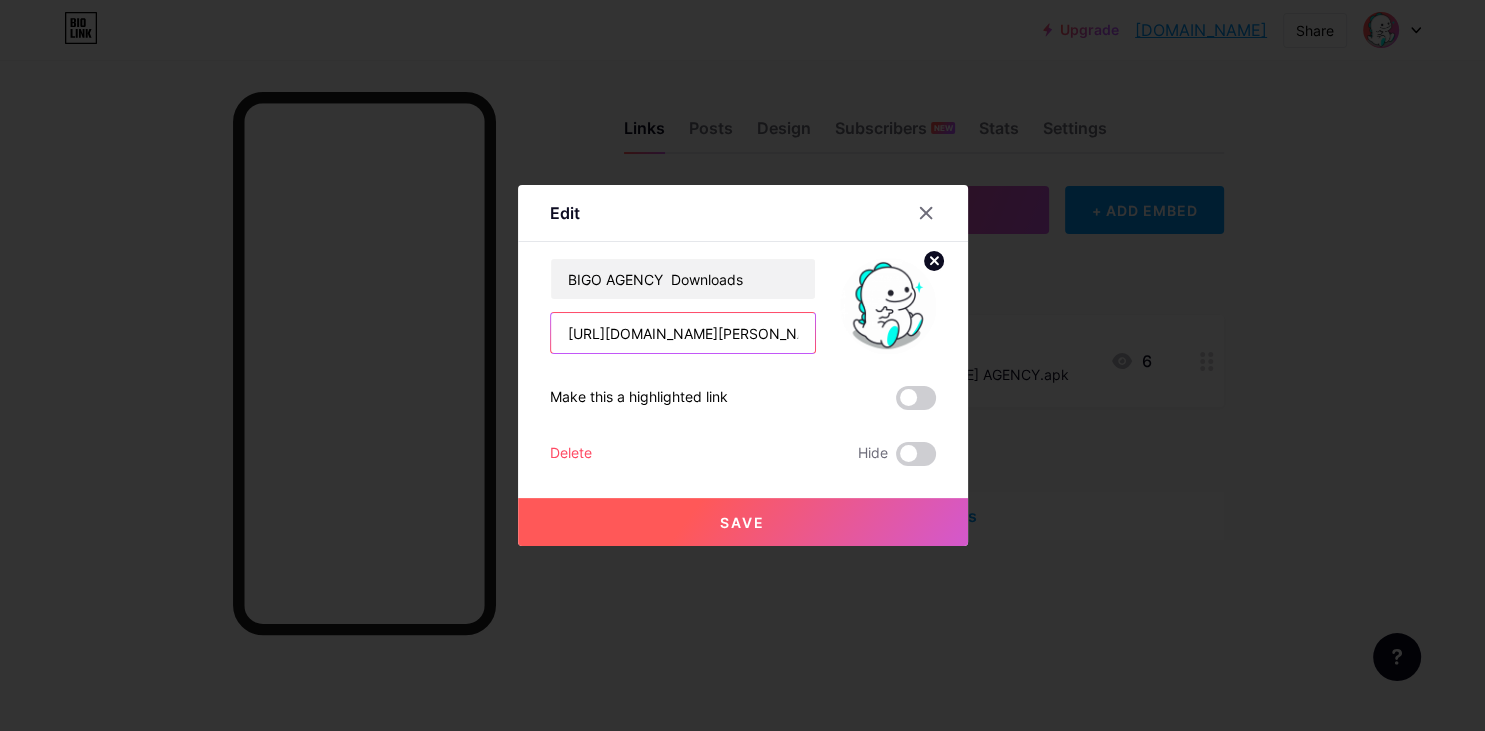 scroll, scrollTop: 0, scrollLeft: 216, axis: horizontal 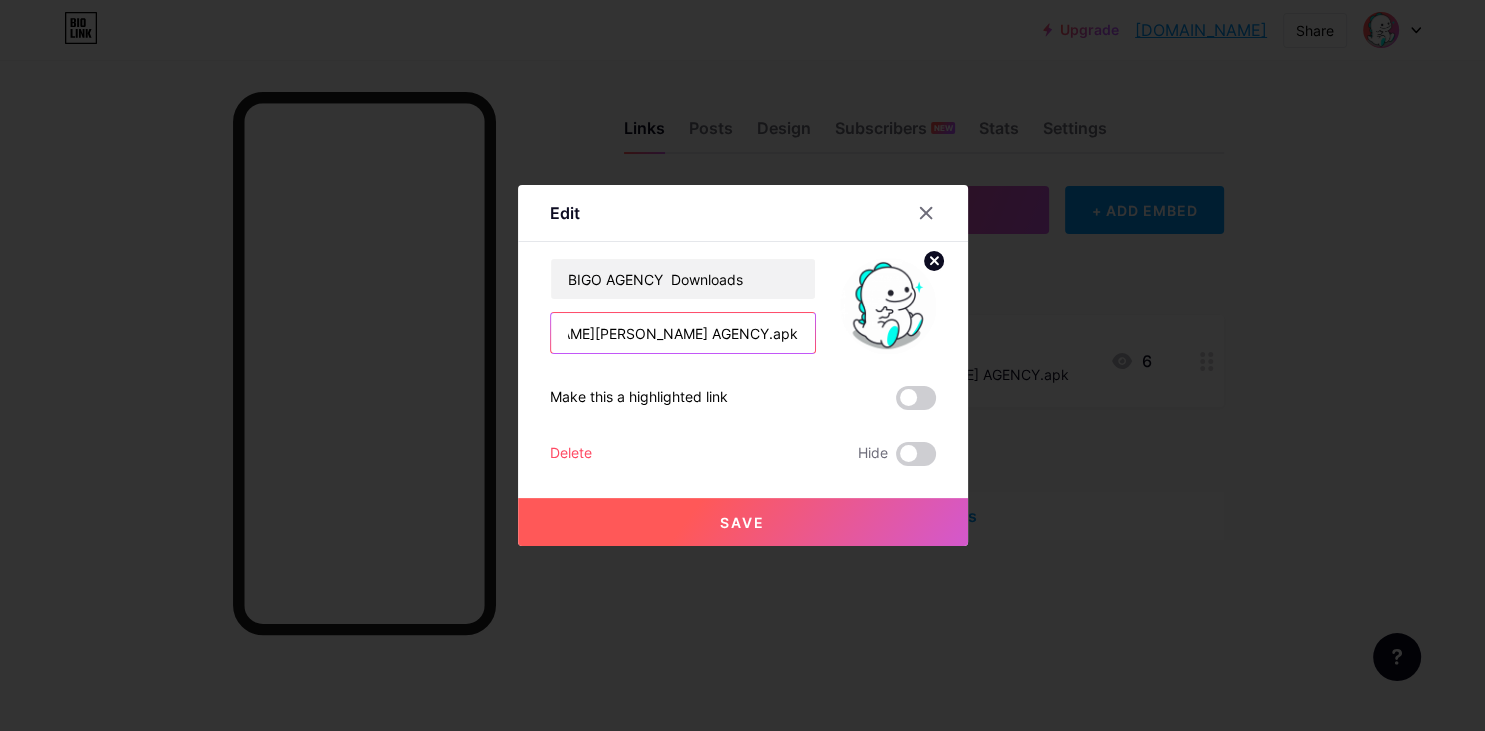 type on "[URL][DOMAIN_NAME][PERSON_NAME] AGENCY.apk" 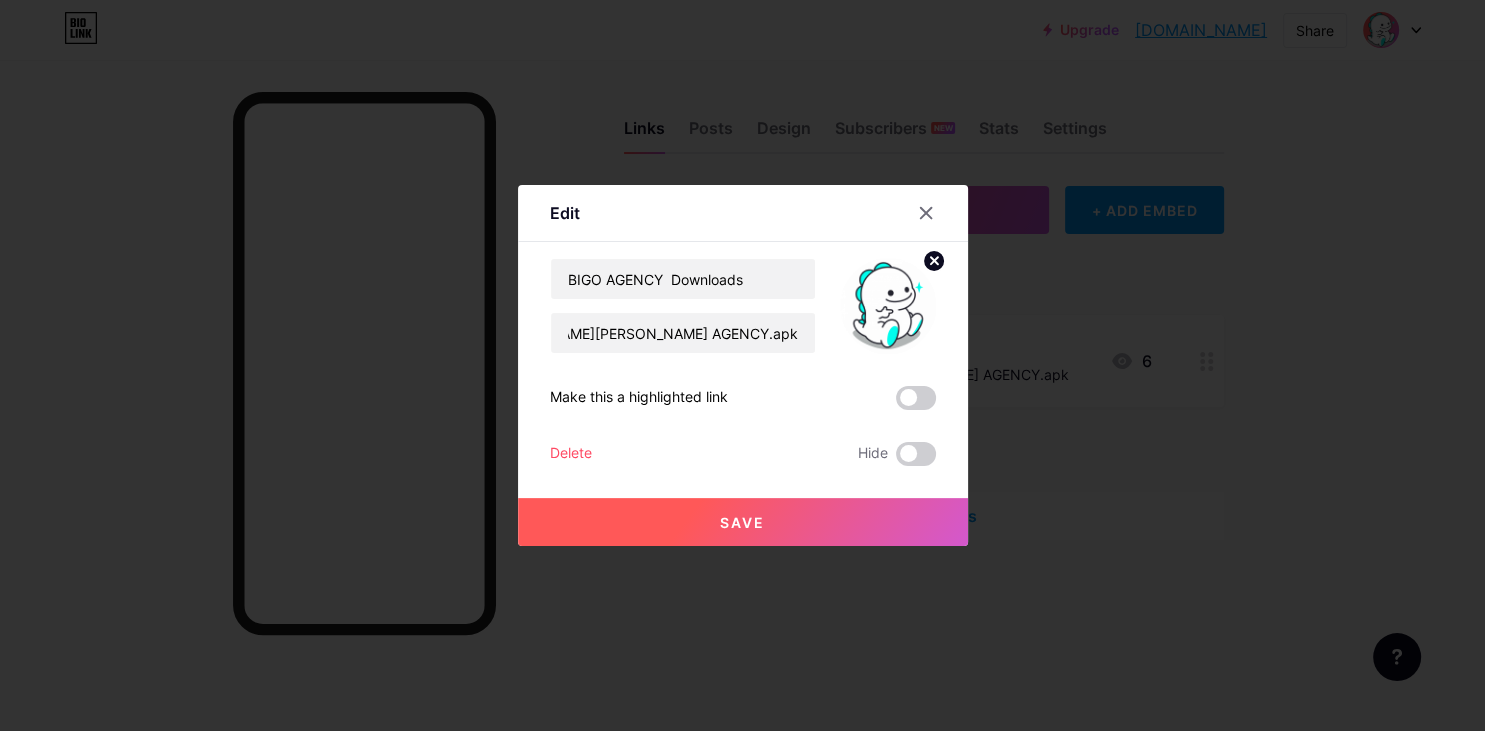 click at bounding box center (742, 365) 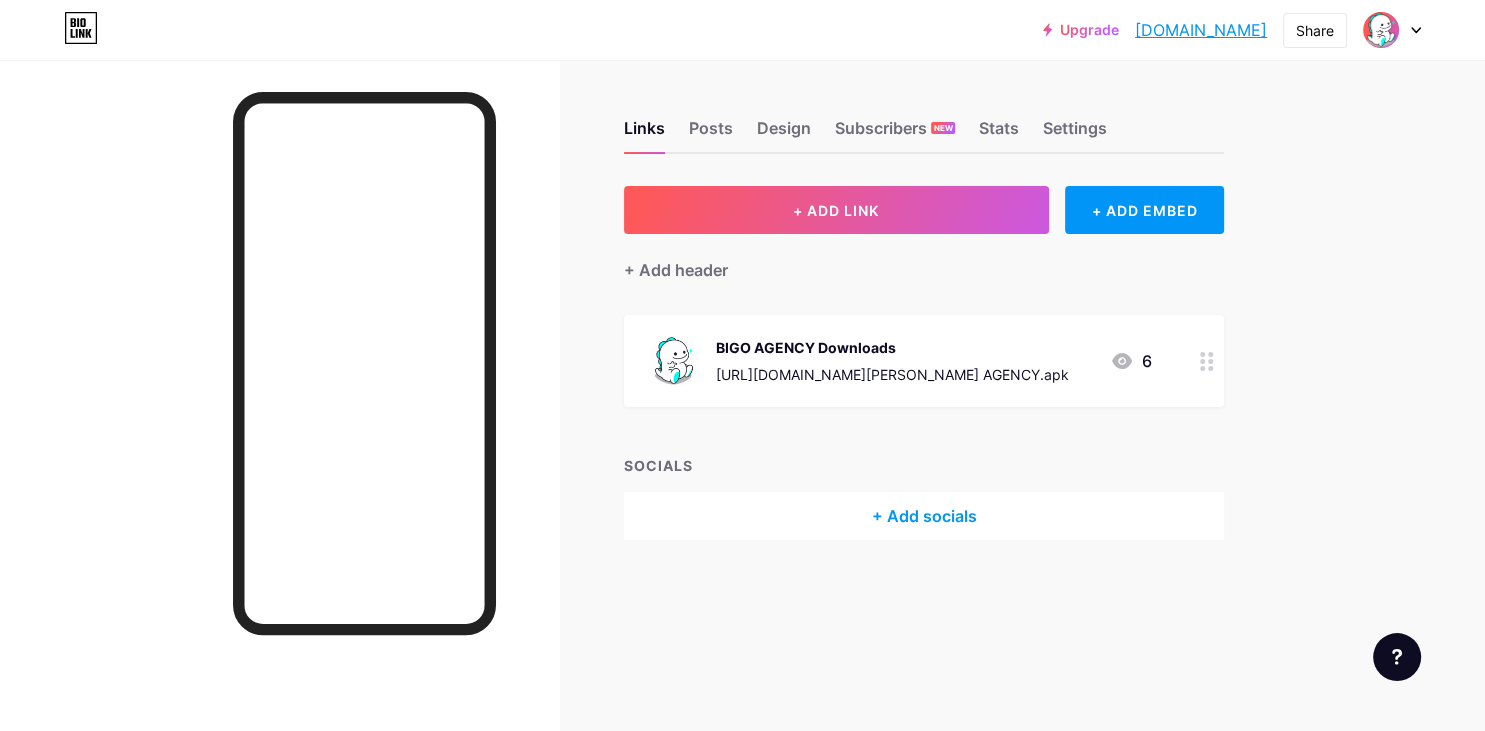 click 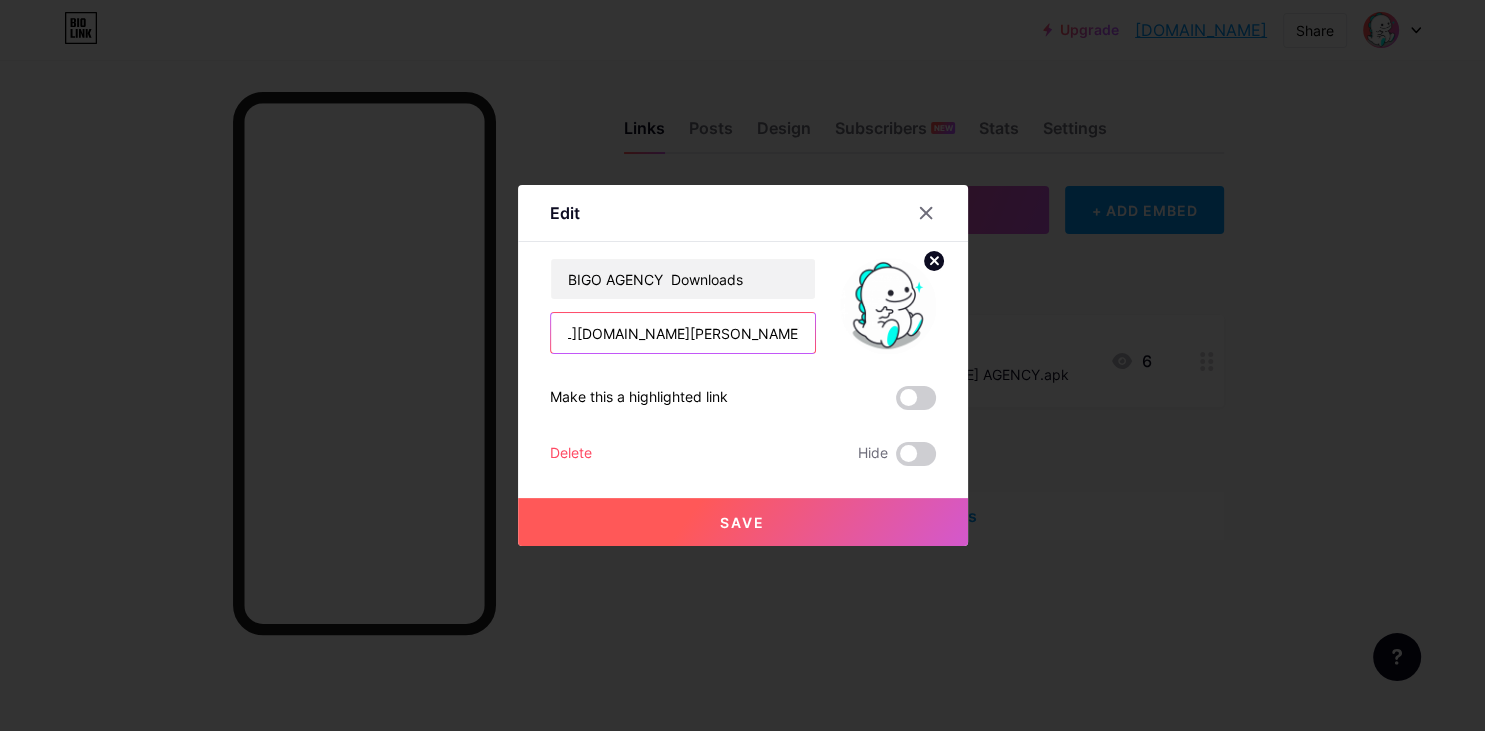 scroll, scrollTop: 0, scrollLeft: 207, axis: horizontal 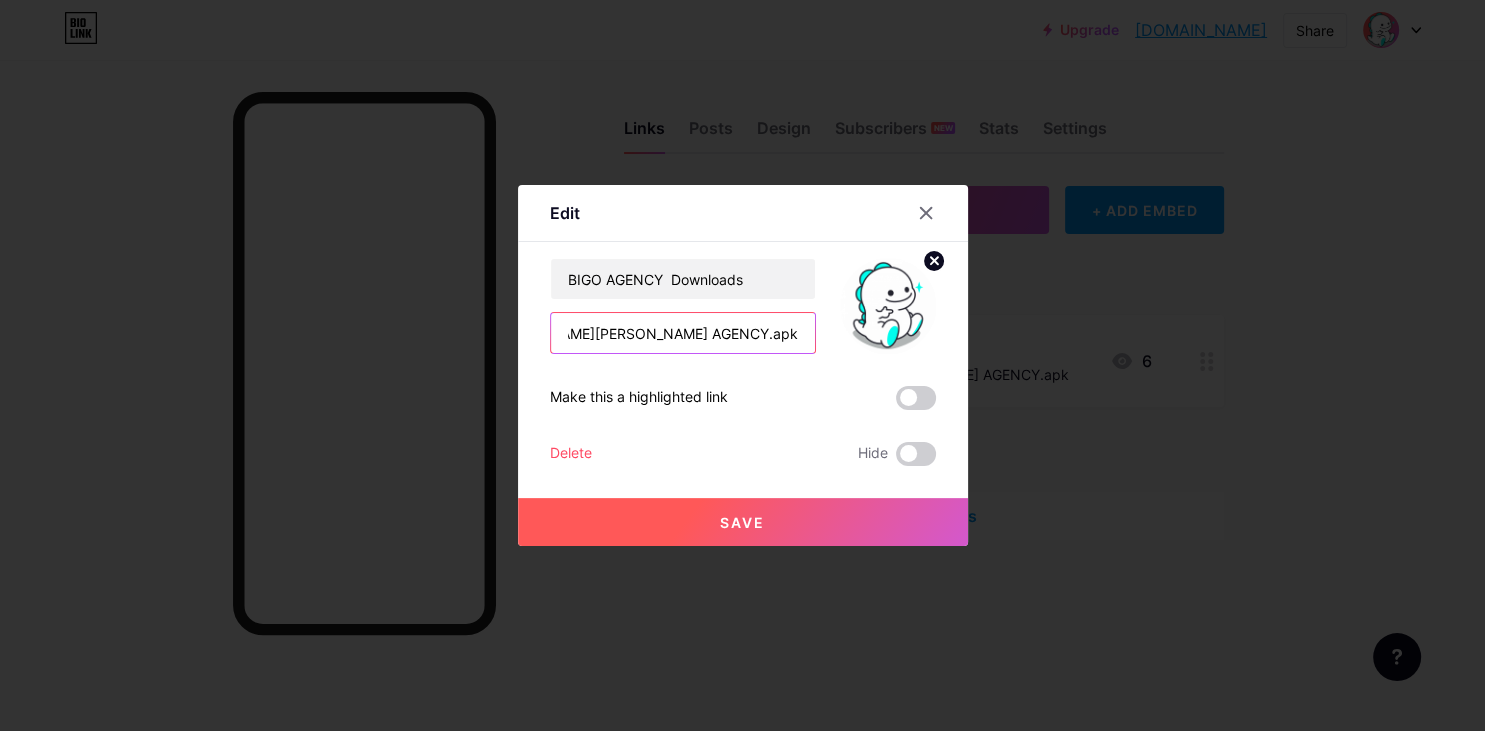 drag, startPoint x: 742, startPoint y: 334, endPoint x: 660, endPoint y: 333, distance: 82.006096 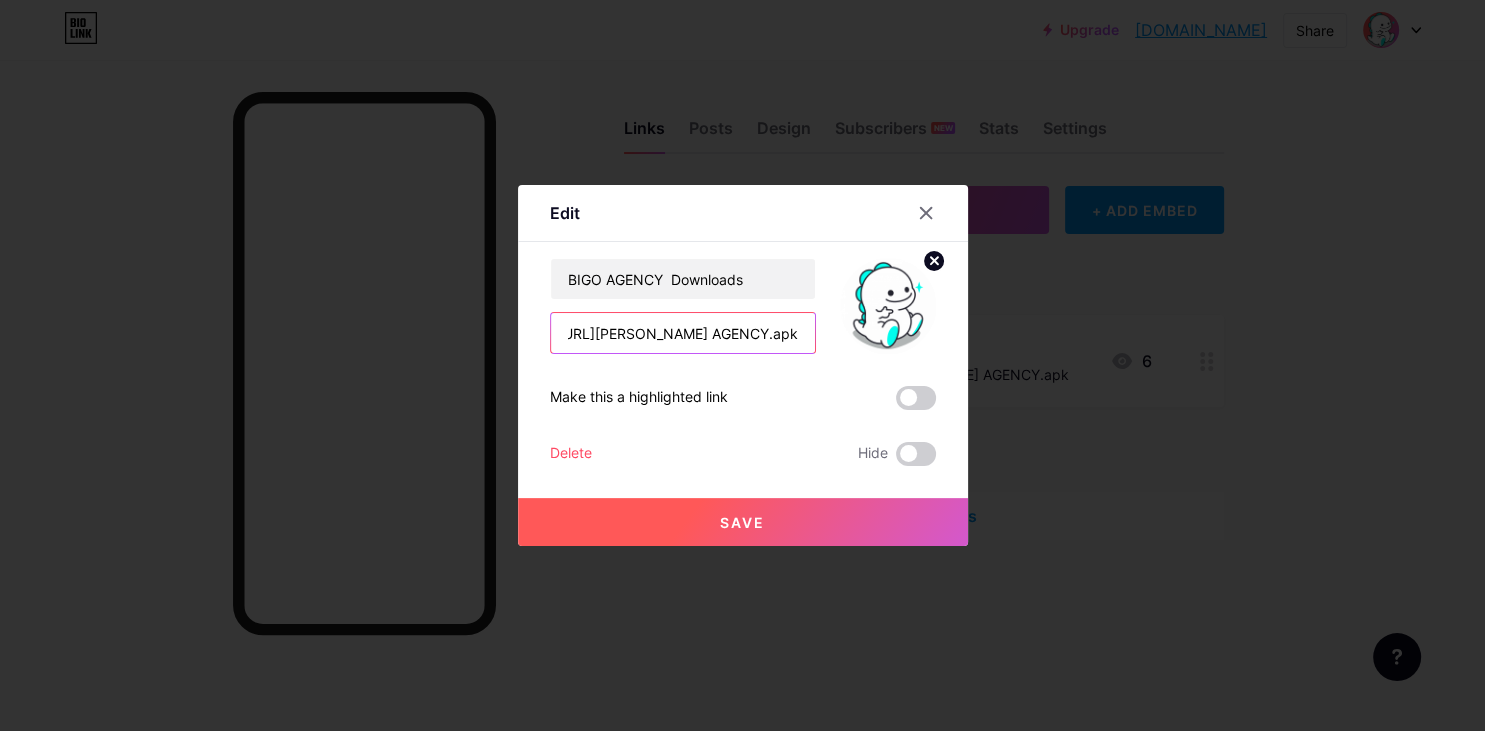 scroll, scrollTop: 0, scrollLeft: 0, axis: both 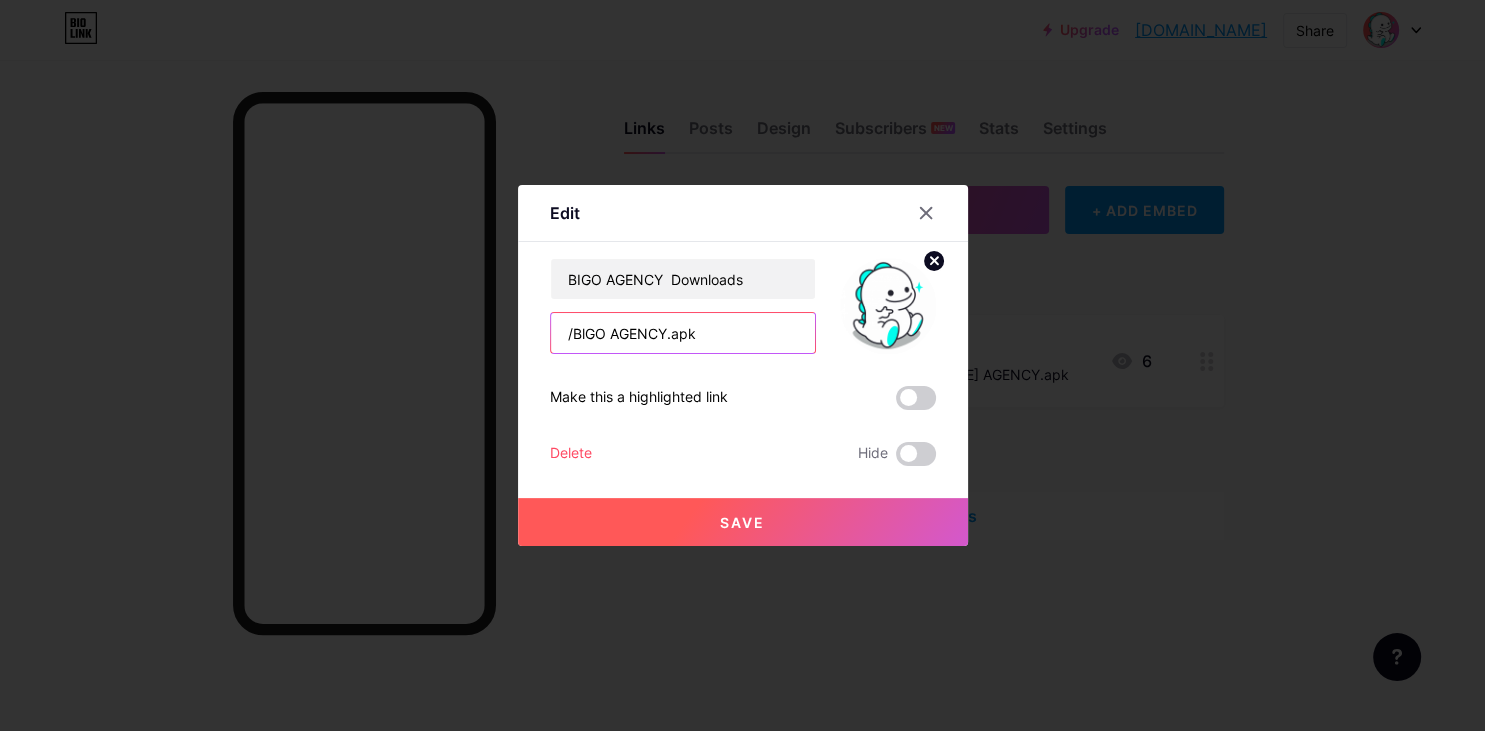 click on "/BlGO AGENCY.apk" at bounding box center (683, 333) 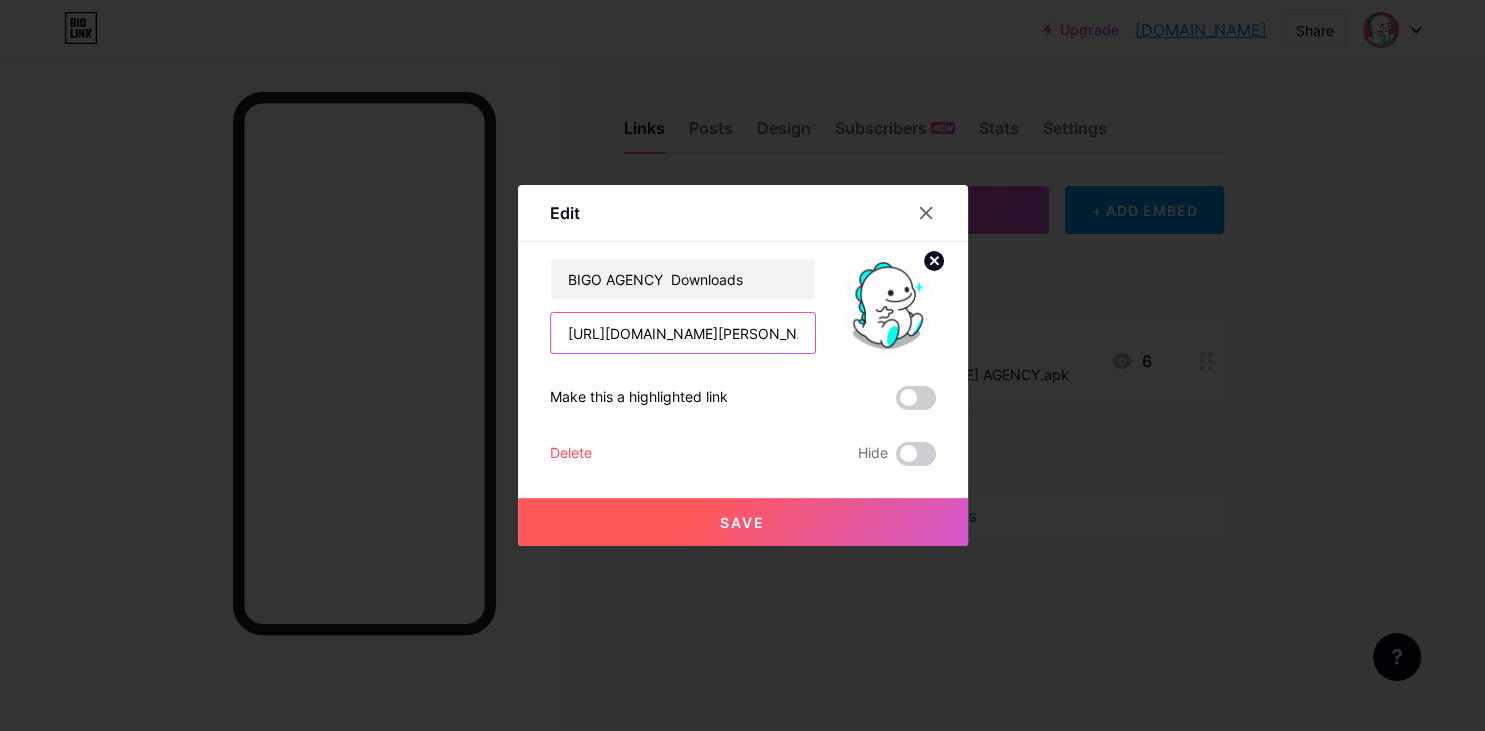 scroll, scrollTop: 0, scrollLeft: 216, axis: horizontal 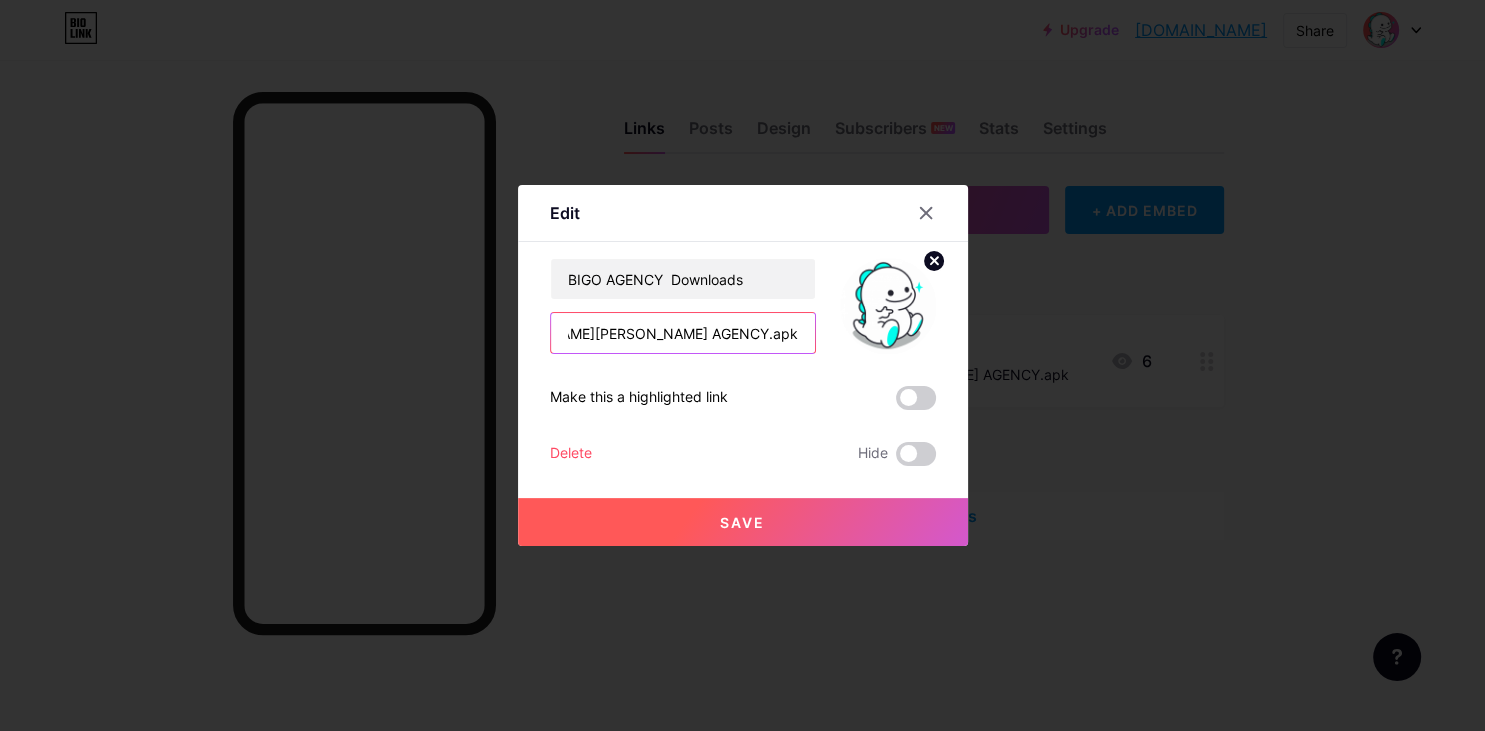 type on "[URL][DOMAIN_NAME][PERSON_NAME] AGENCY.apk" 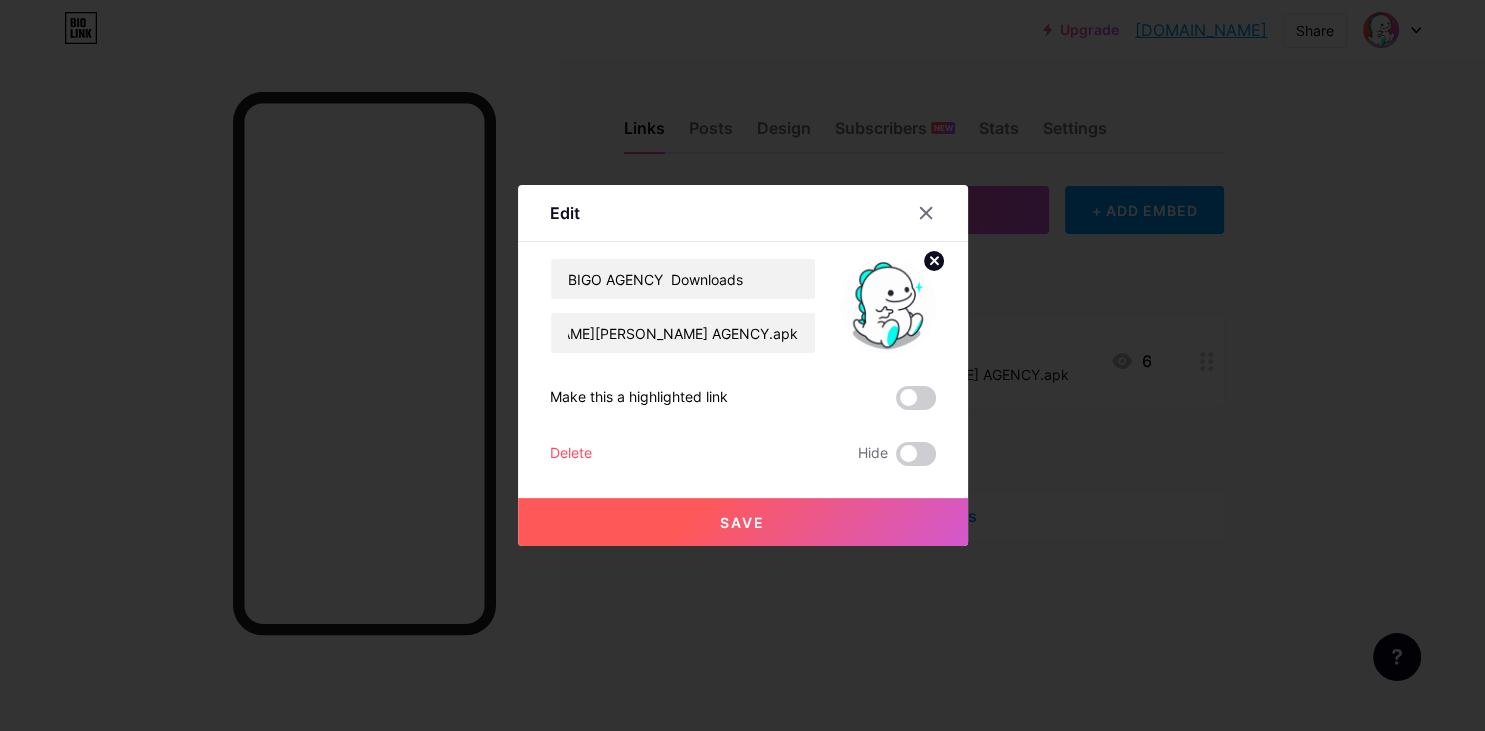 click on "Save" at bounding box center (742, 522) 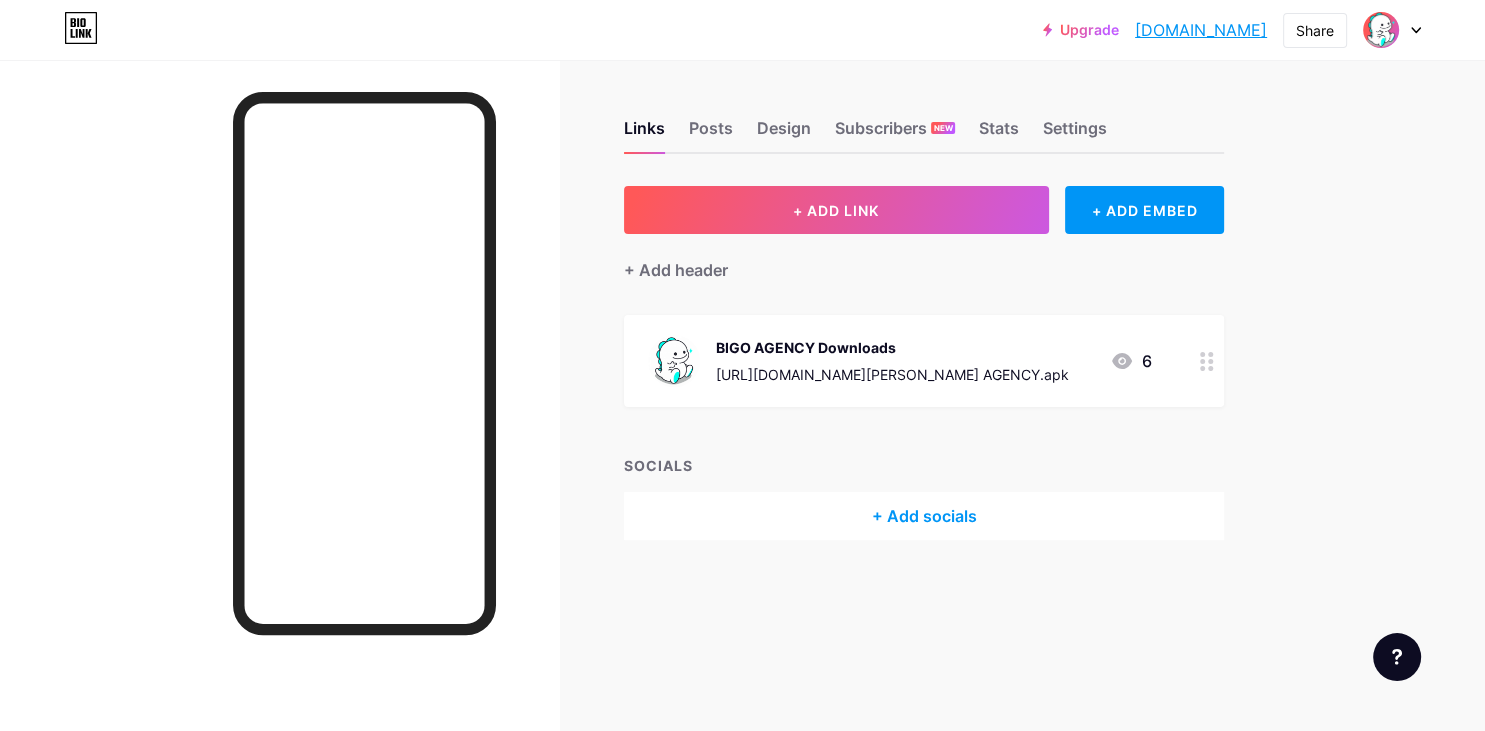 click on "Links
Posts
Design
Subscribers
NEW
Stats
Settings       + ADD LINK     + ADD EMBED
+ Add header
BIGO AGENCY  Downloads
[URL][DOMAIN_NAME][PERSON_NAME] AGENCY.apk
6
SOCIALS     + Add socials                       Feature requests             Help center         Contact support" at bounding box center (654, 350) 